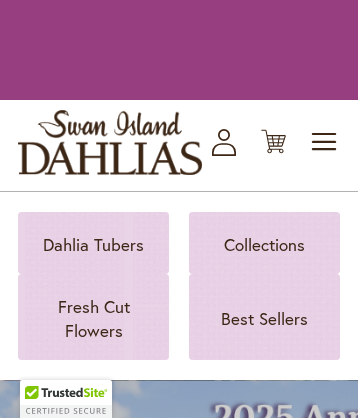 scroll, scrollTop: 0, scrollLeft: 0, axis: both 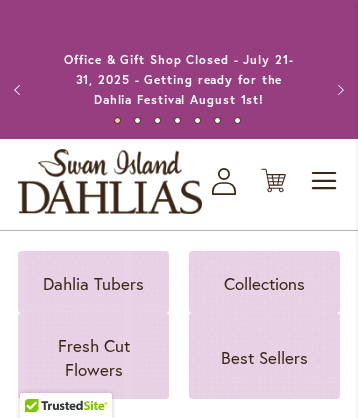 click on "CHARMED" at bounding box center (2112, 5488) 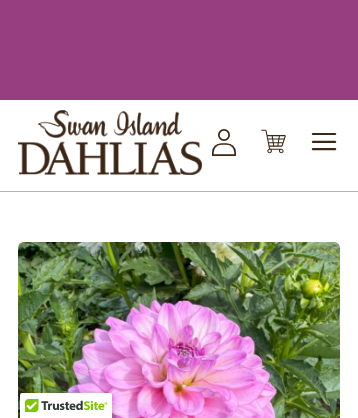 scroll, scrollTop: 0, scrollLeft: 0, axis: both 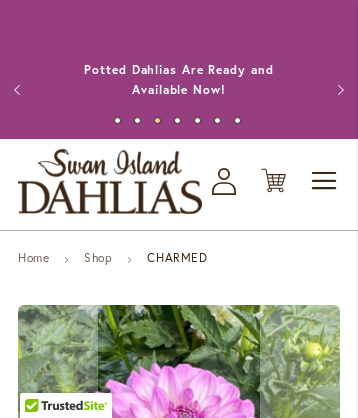 click on "FERNCLIFF INSPIRATION" at bounding box center [86, 2127] 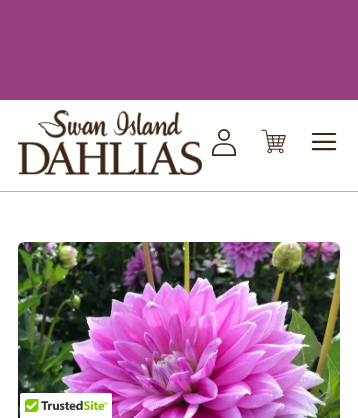 scroll, scrollTop: 0, scrollLeft: 0, axis: both 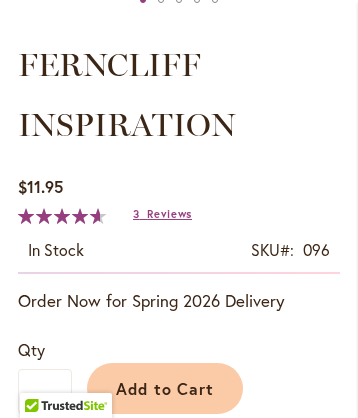 click on "Specifications" at bounding box center (71, 735) 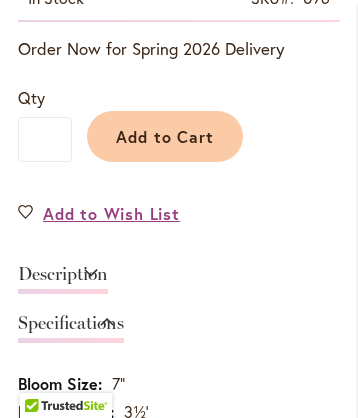click on "Learn More" at bounding box center [179, 4427] 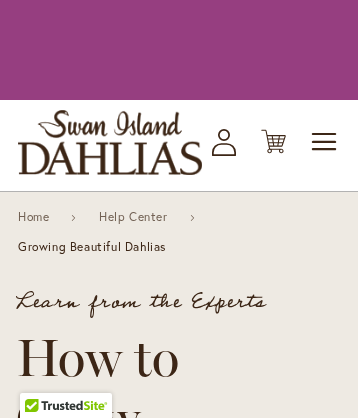 scroll, scrollTop: 0, scrollLeft: 0, axis: both 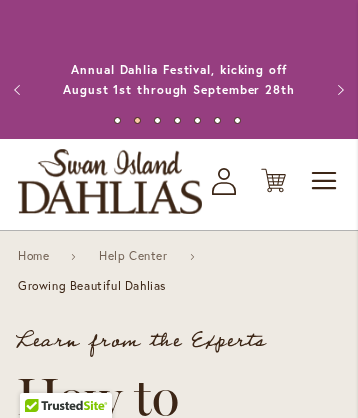 click on "Growing Tips" at bounding box center (406, 2324) 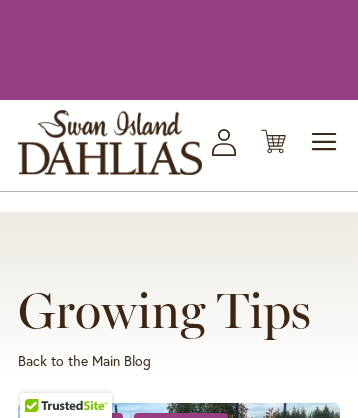 scroll, scrollTop: 0, scrollLeft: 0, axis: both 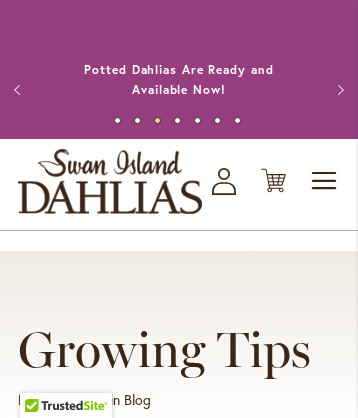 click on "Read More" at bounding box center (179, 1583) 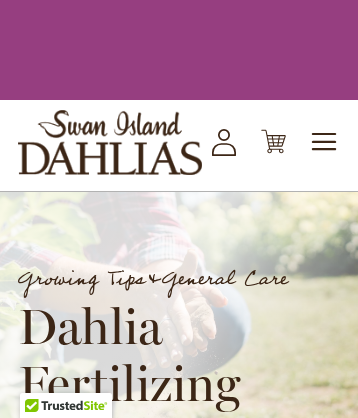scroll, scrollTop: 0, scrollLeft: 0, axis: both 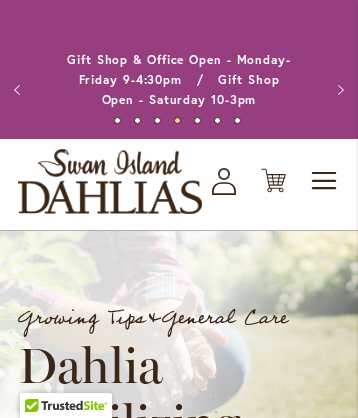 click on "Gardening Supplies" at bounding box center [179, 4244] 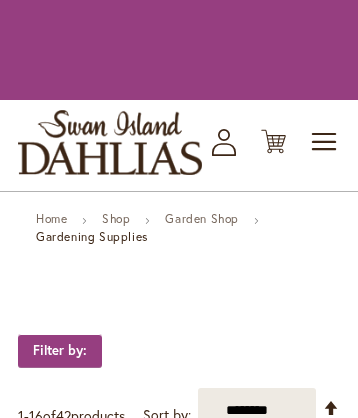 scroll, scrollTop: 0, scrollLeft: 0, axis: both 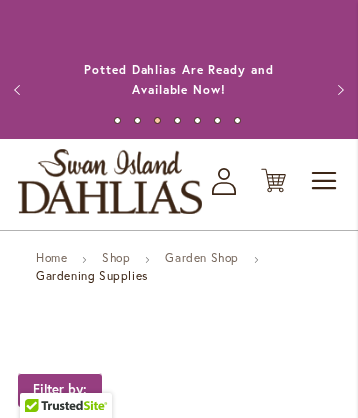 click at bounding box center [90, 945] 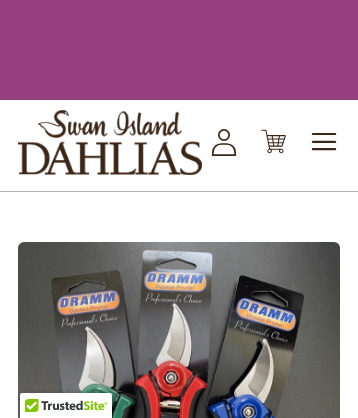 scroll, scrollTop: 0, scrollLeft: 0, axis: both 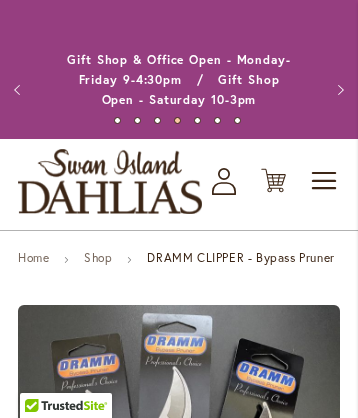 click on "Learn More" at bounding box center [179, 3494] 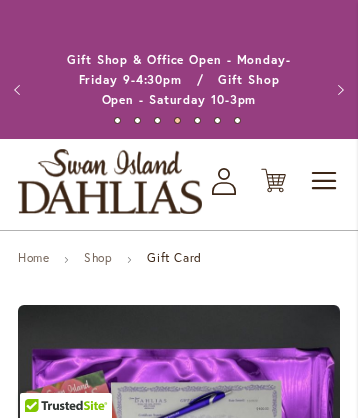 scroll, scrollTop: 2389, scrollLeft: 0, axis: vertical 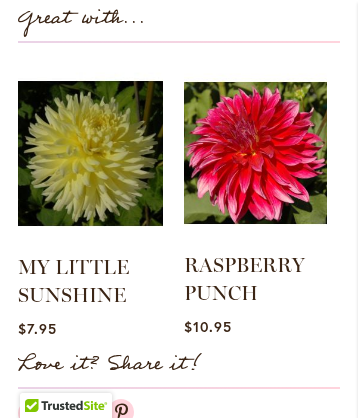 click at bounding box center [255, 153] 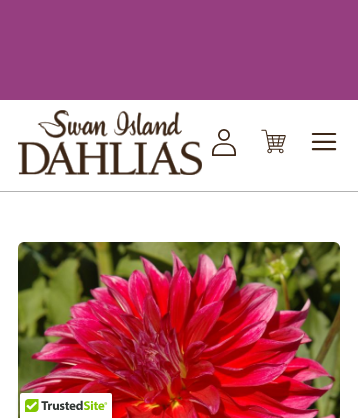 scroll, scrollTop: 0, scrollLeft: 0, axis: both 